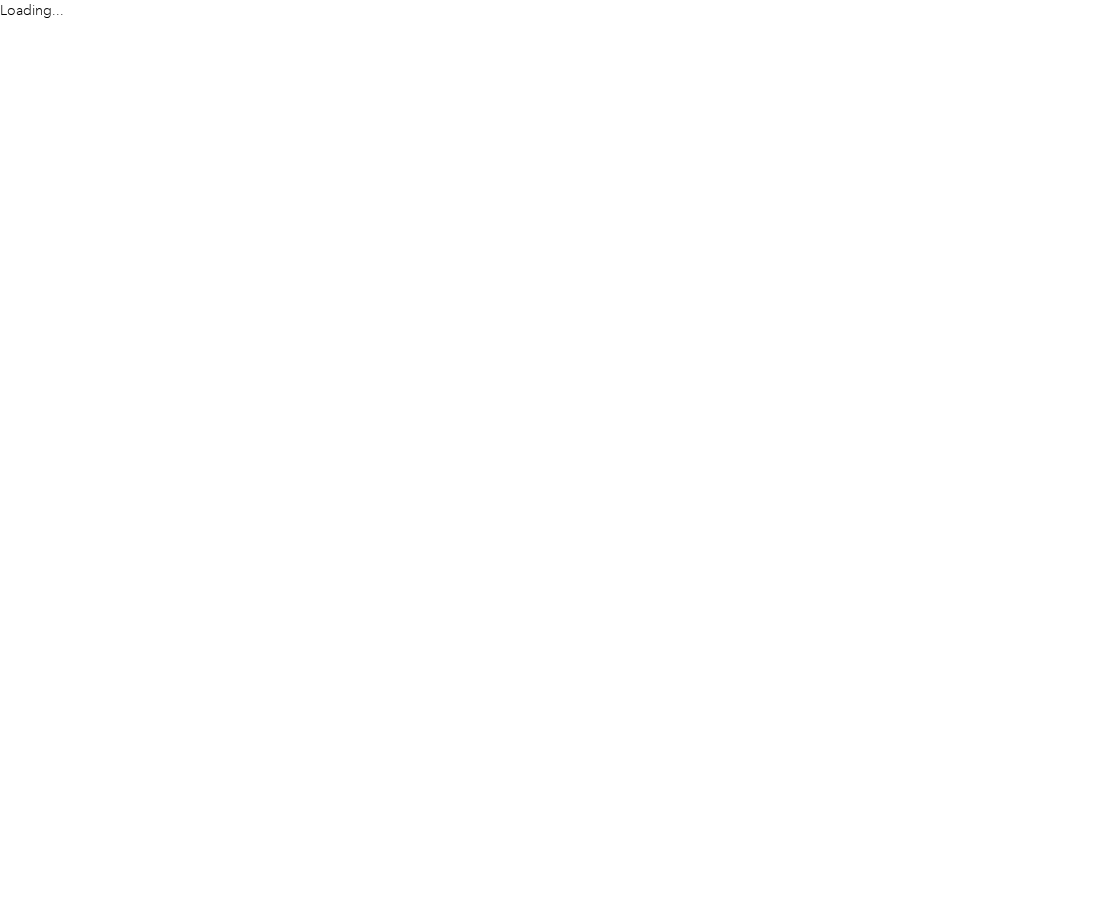 scroll, scrollTop: 0, scrollLeft: 0, axis: both 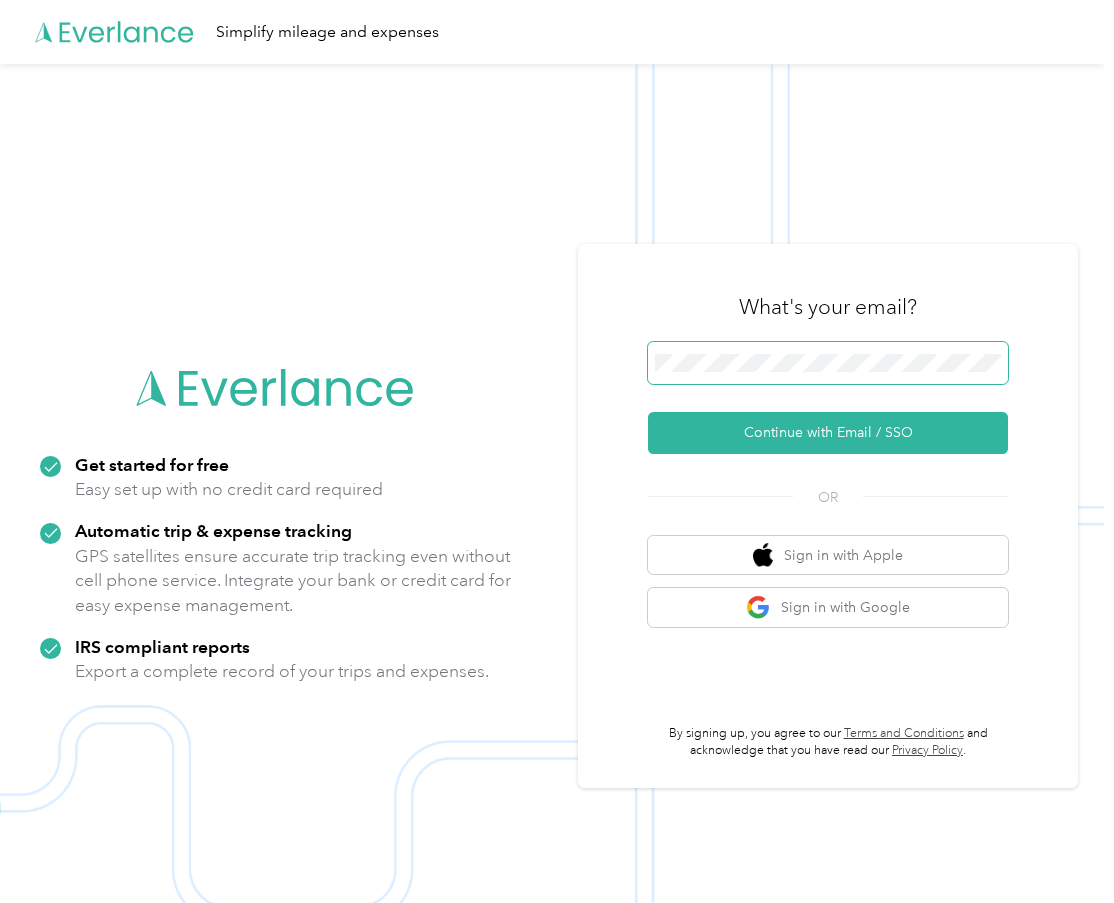 click at bounding box center [828, 363] 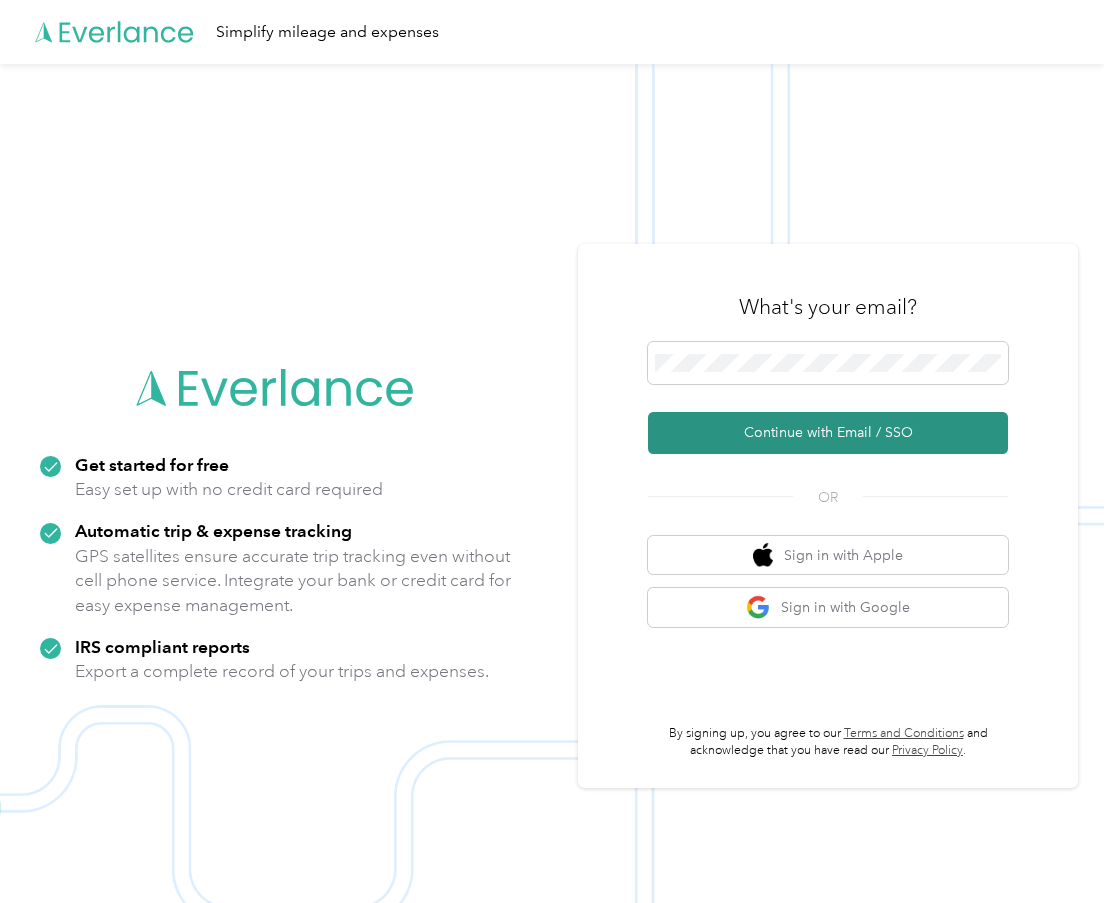 click on "Continue with Email / SSO" at bounding box center (828, 433) 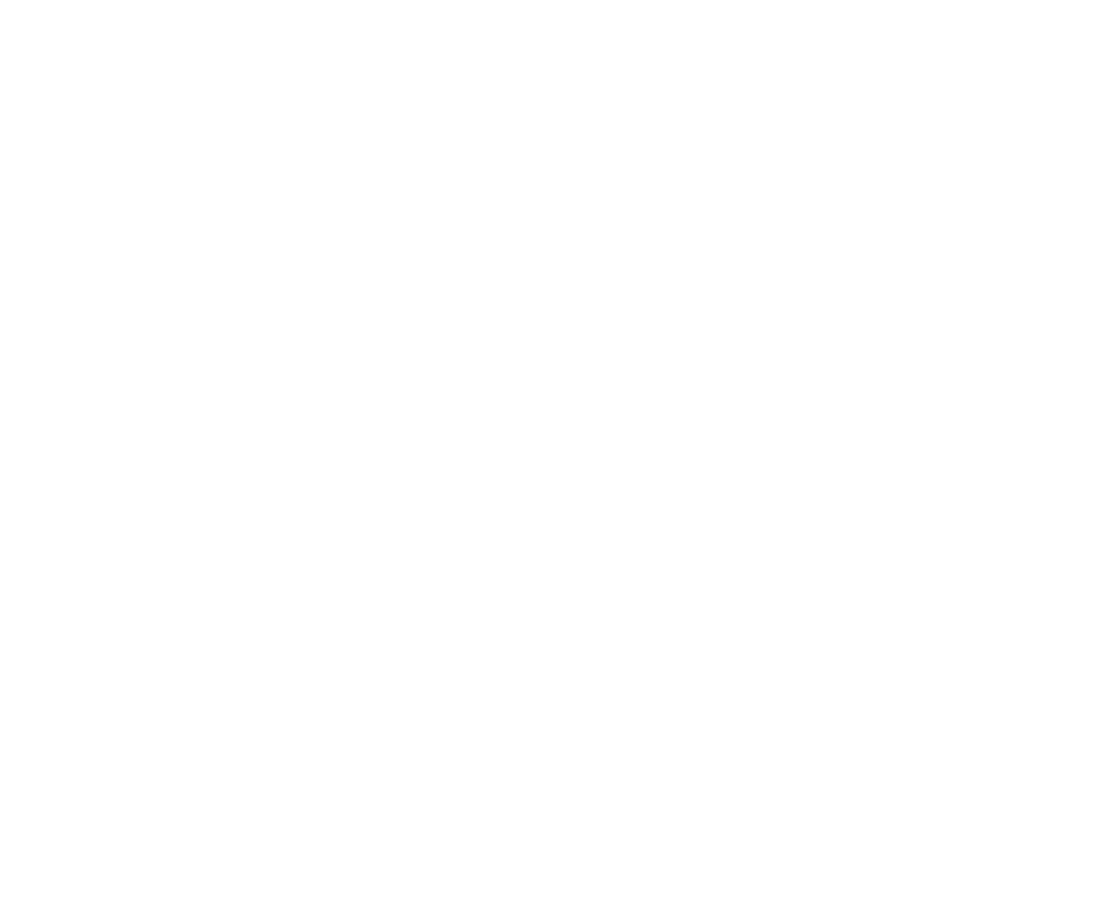 scroll, scrollTop: 0, scrollLeft: 0, axis: both 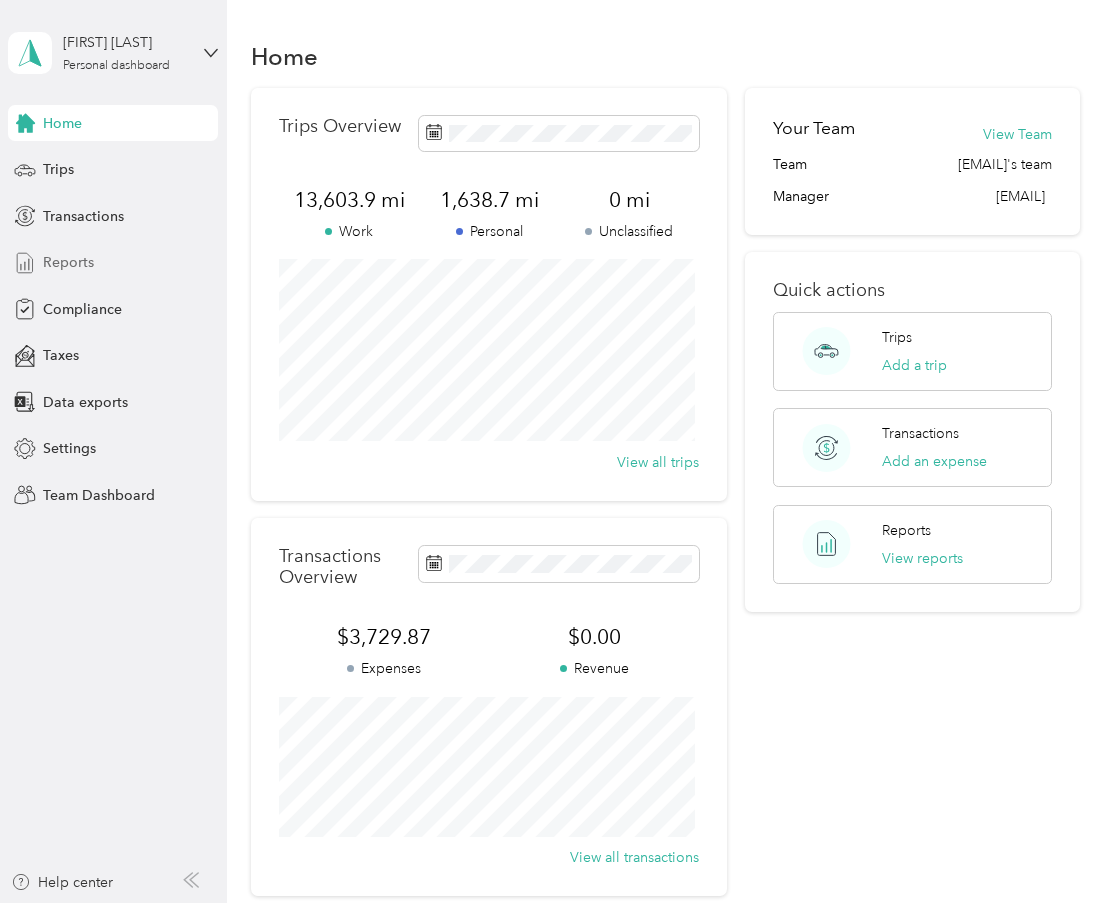 click on "Reports" at bounding box center [68, 262] 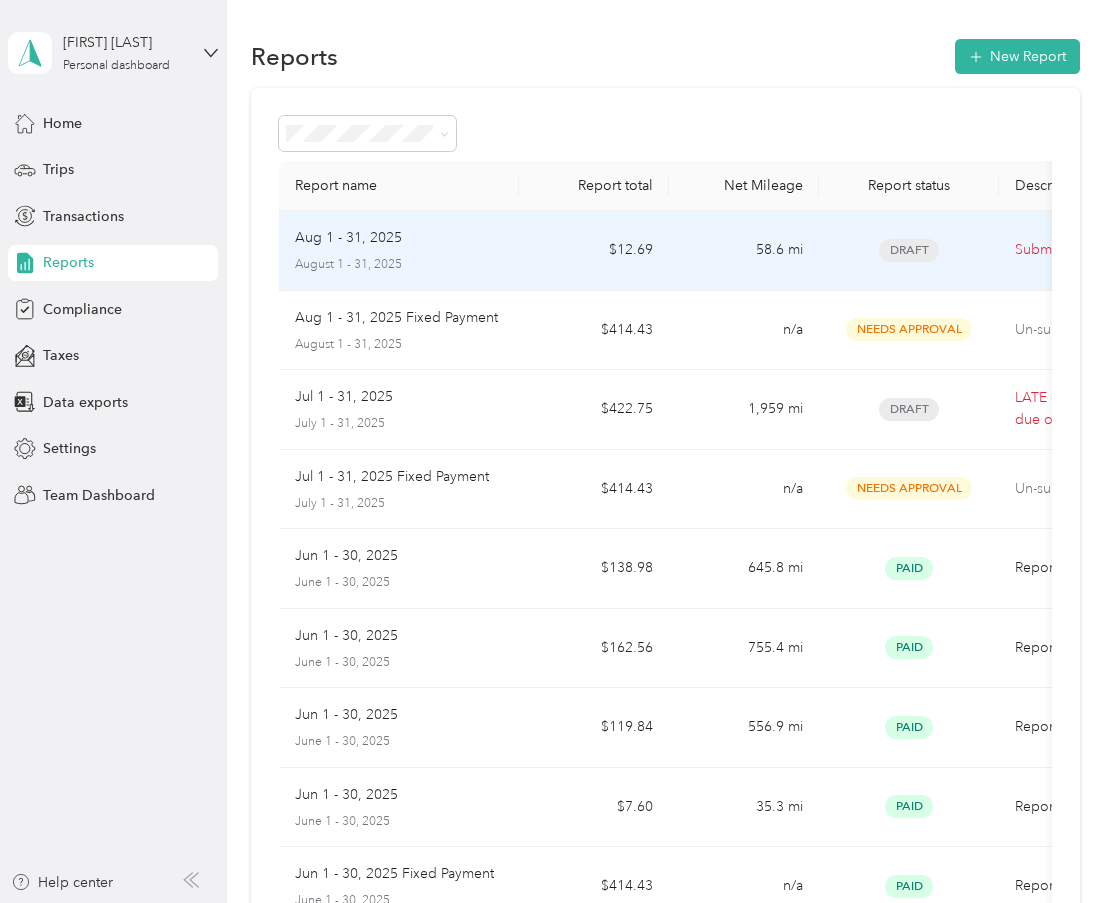 click on "Aug 1 - 31, 2025" at bounding box center [348, 238] 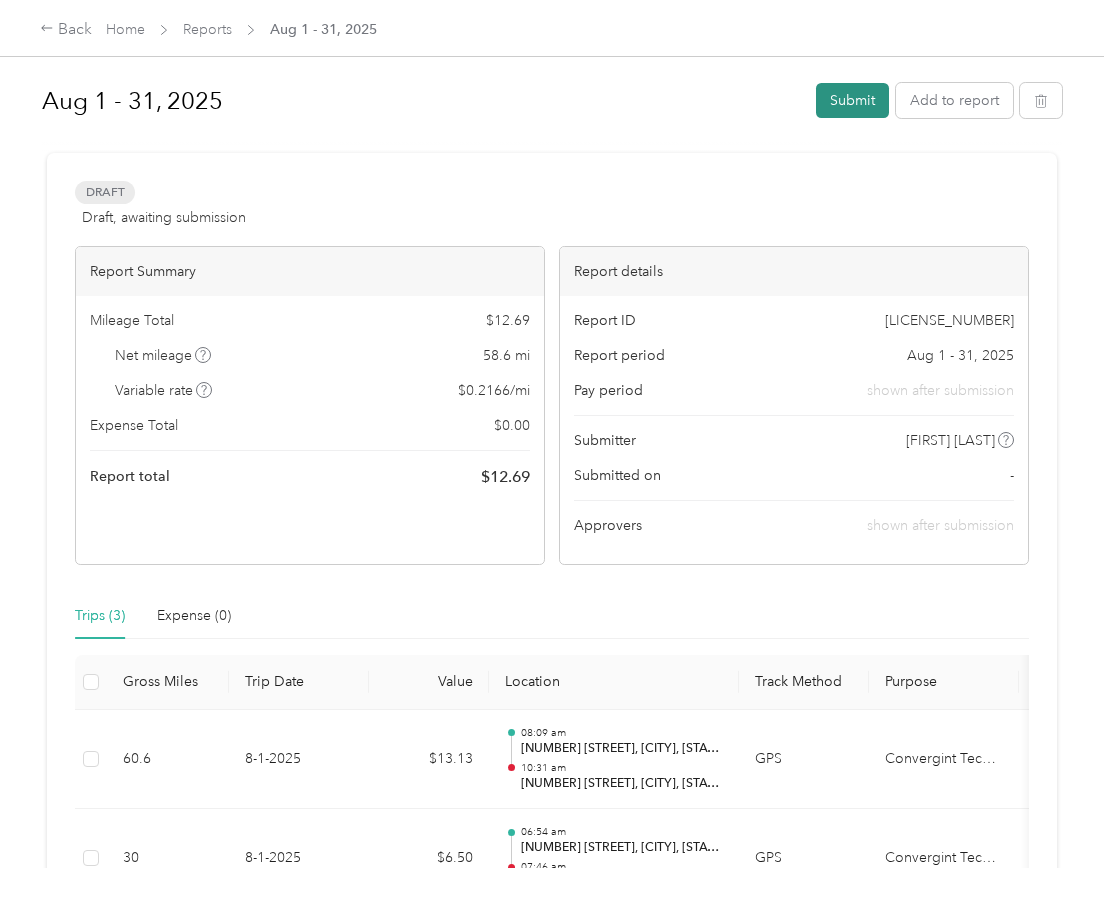 click on "Submit" at bounding box center [852, 100] 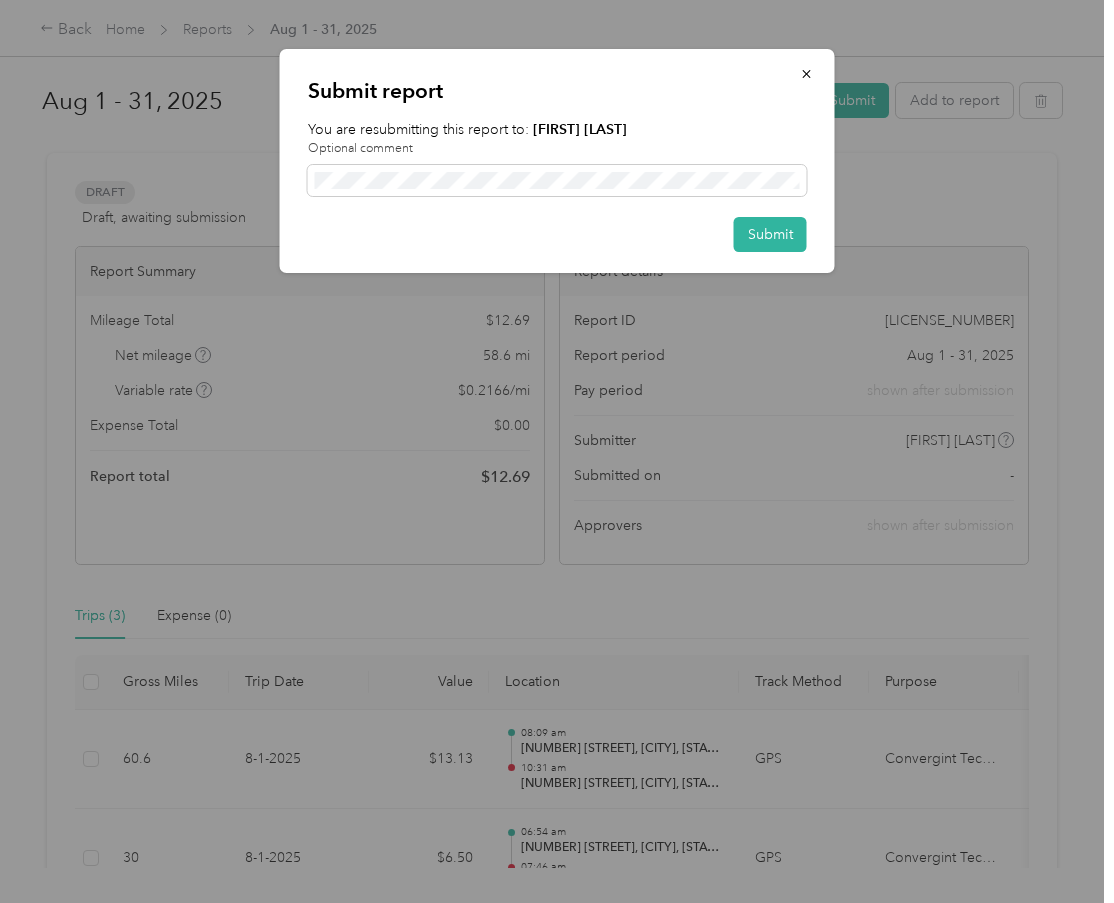 drag, startPoint x: 757, startPoint y: 221, endPoint x: 702, endPoint y: 230, distance: 55.7315 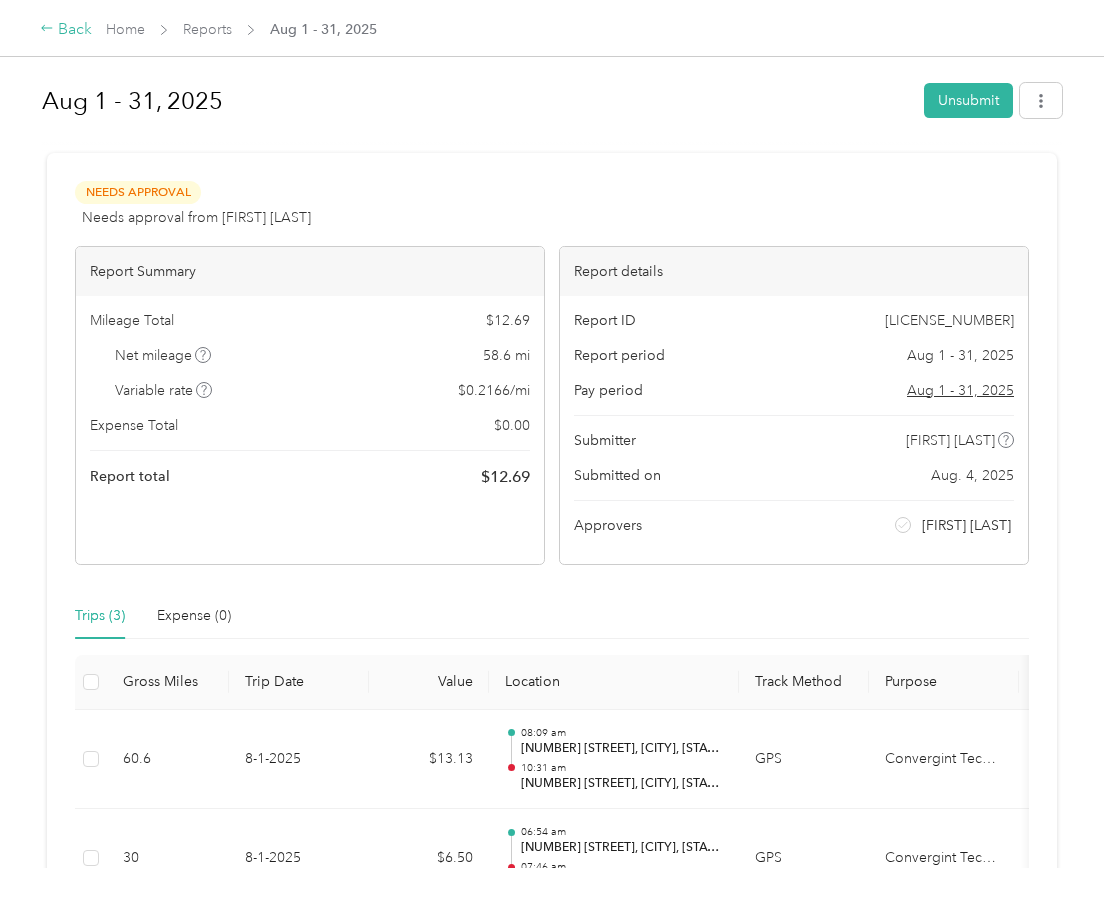click on "Back" at bounding box center (66, 30) 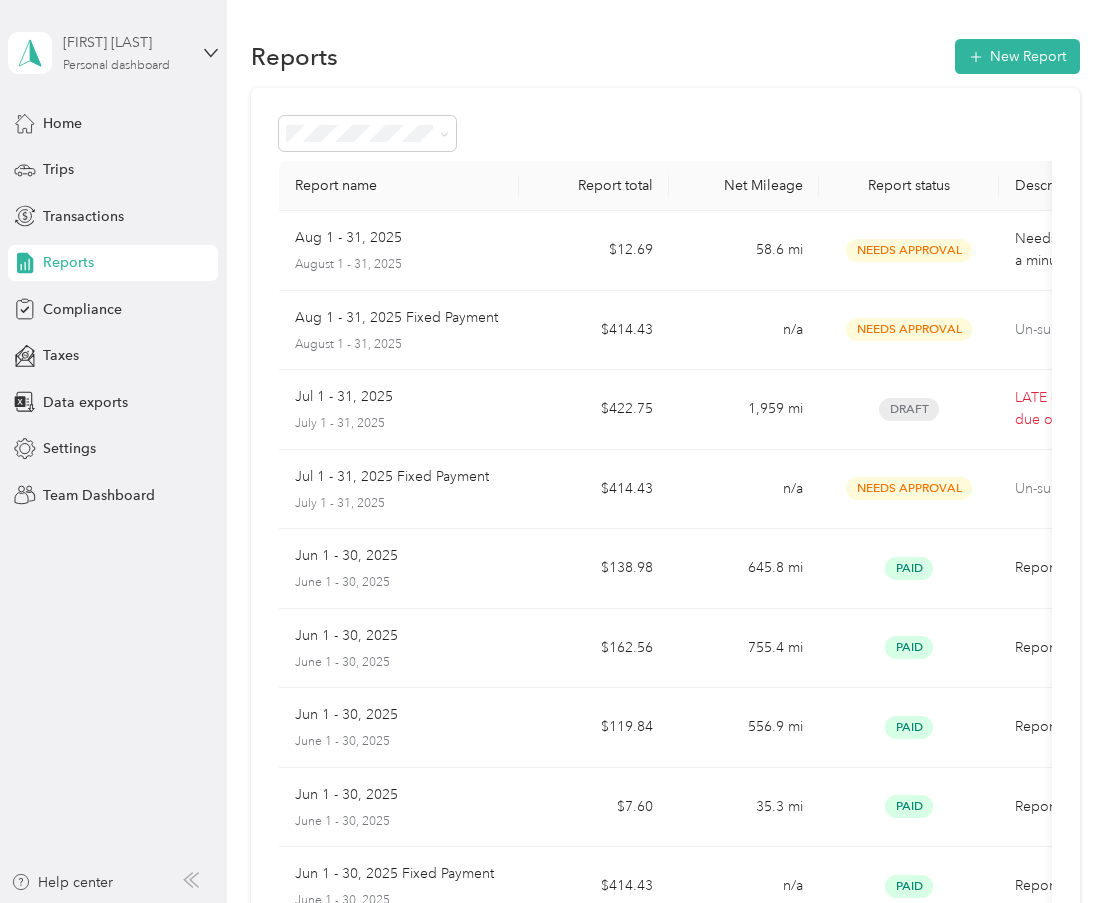 click on "Personal dashboard" at bounding box center [116, 66] 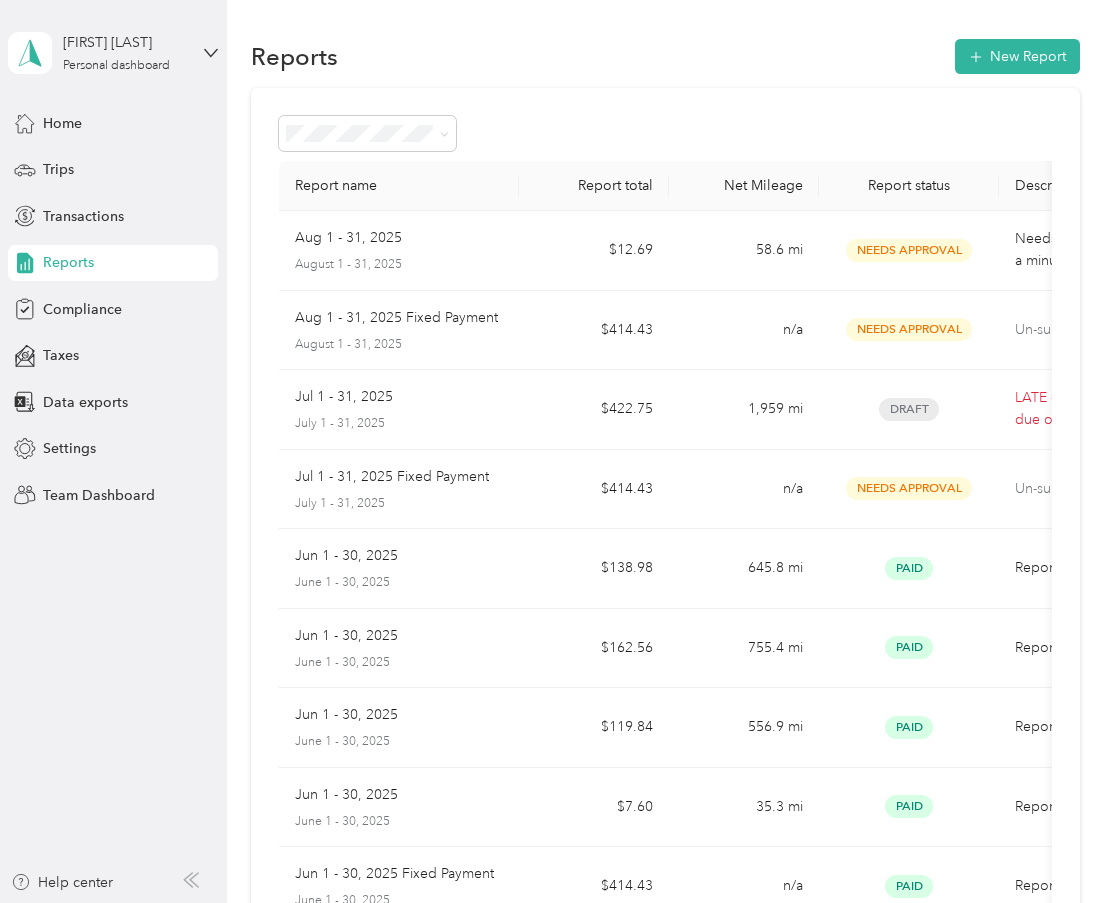 click on "Team dashboard" at bounding box center [79, 164] 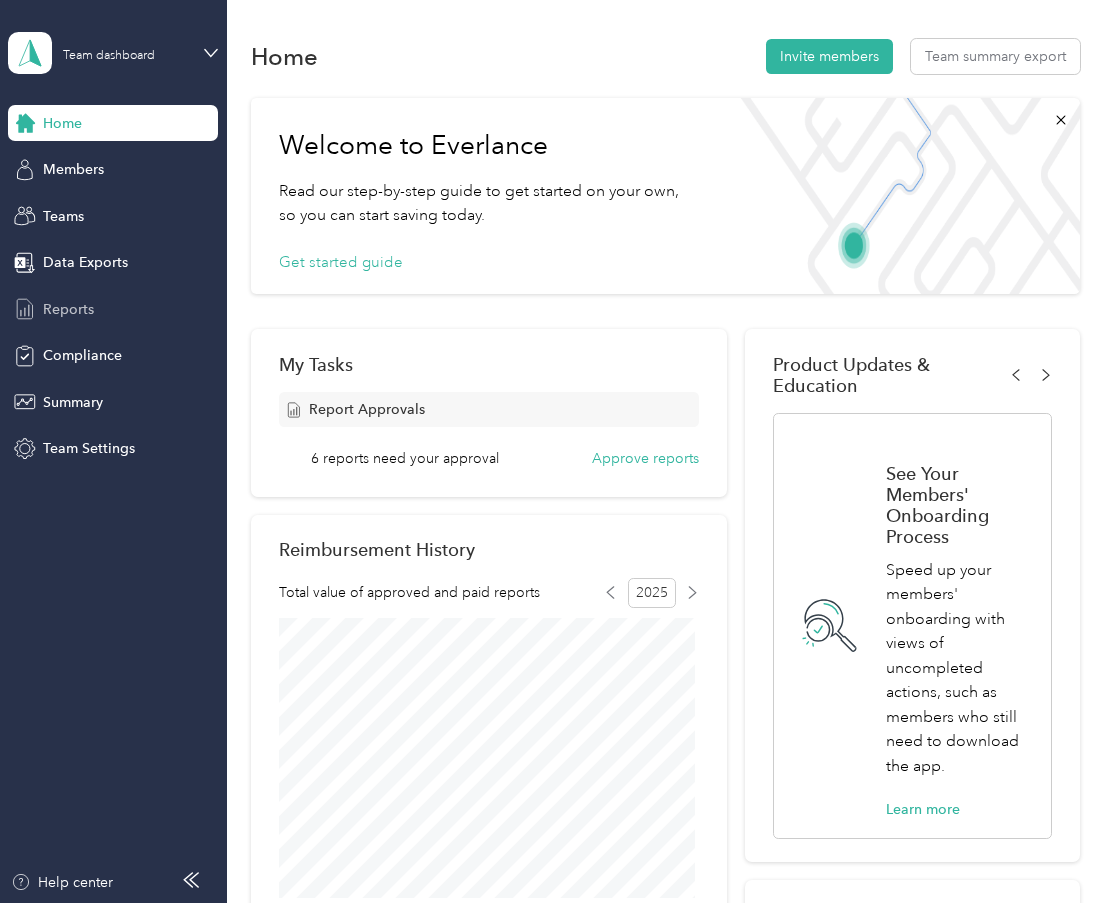 click on "Reports" at bounding box center [68, 309] 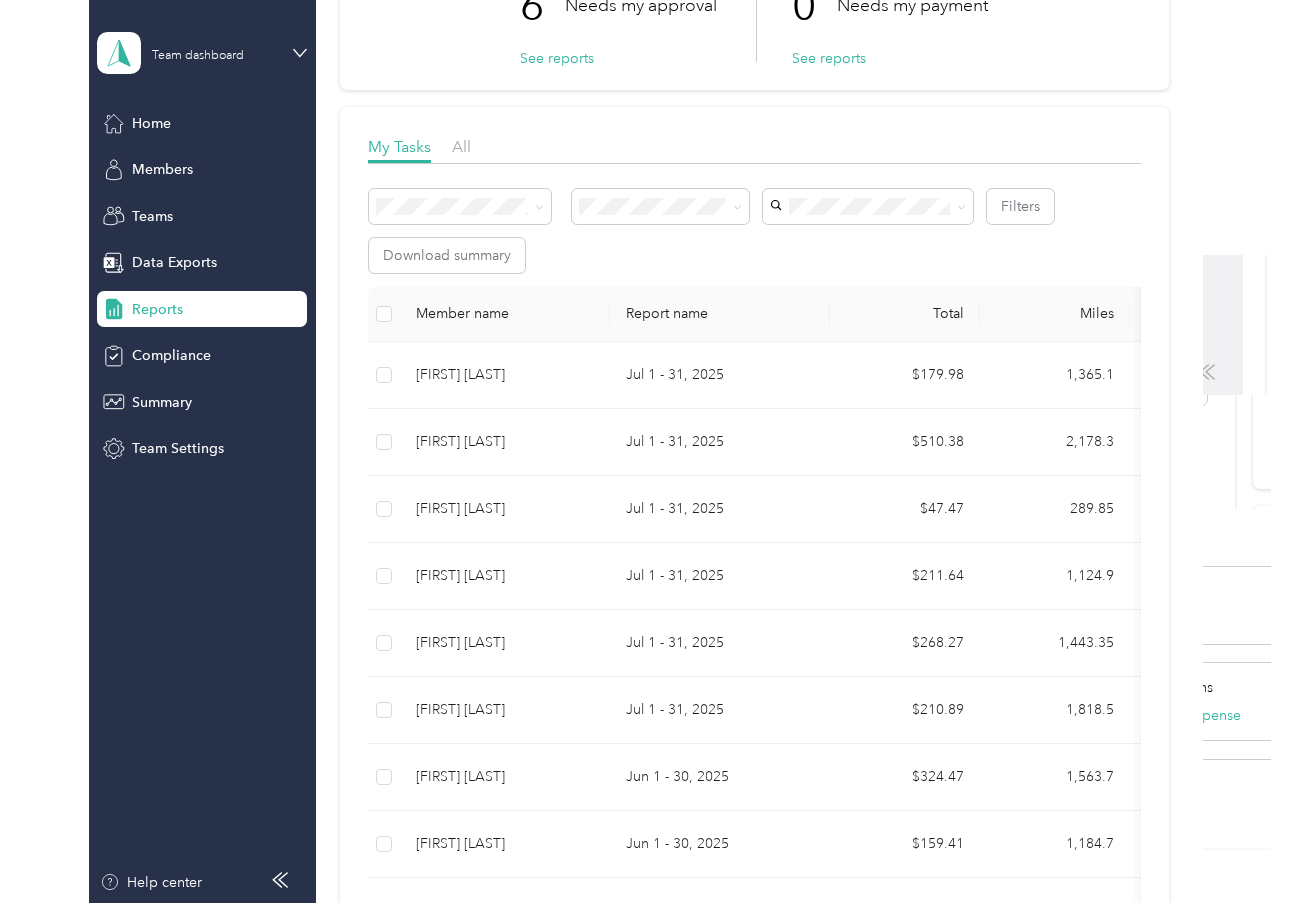 scroll, scrollTop: 247, scrollLeft: 0, axis: vertical 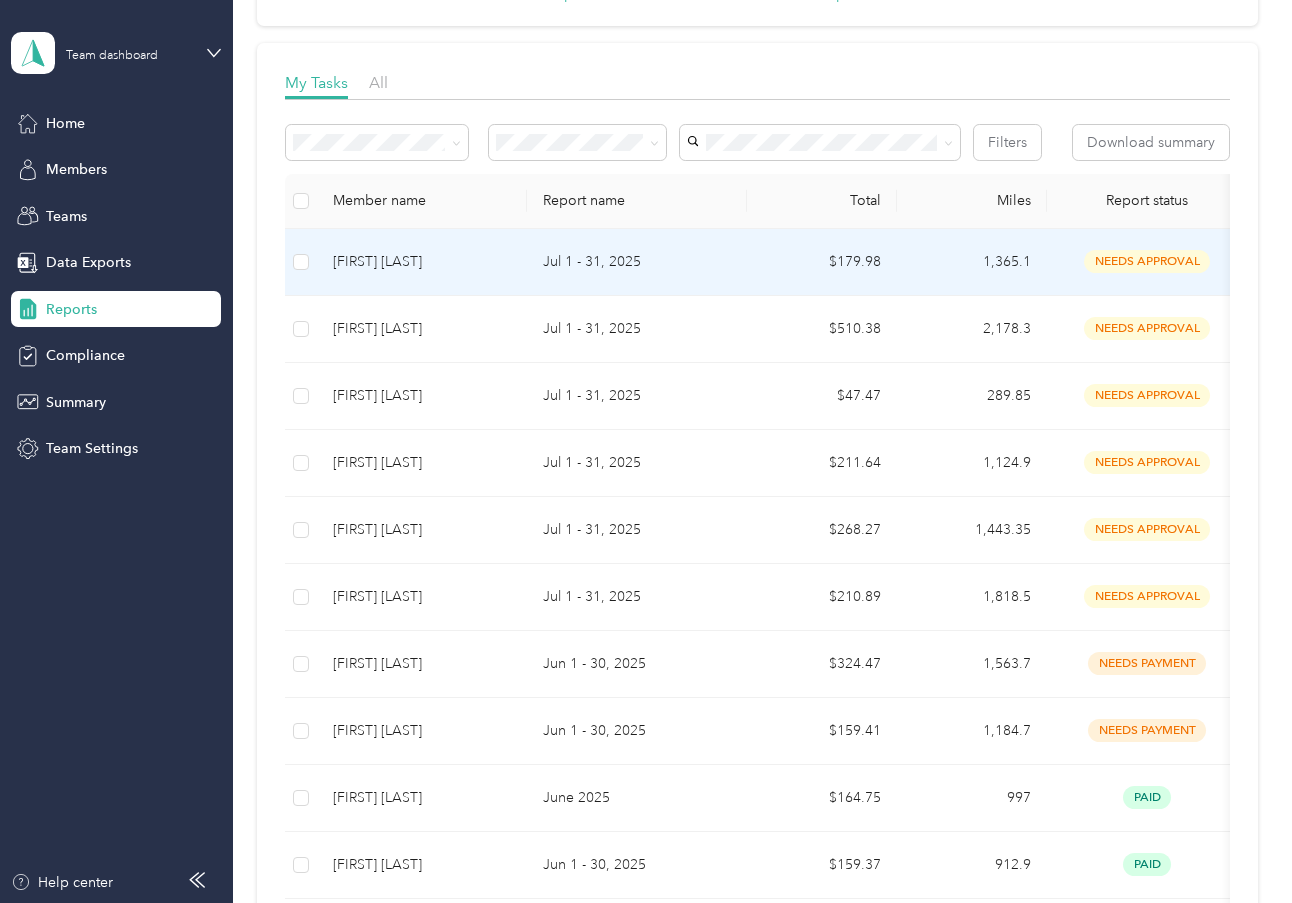 click at bounding box center [301, 262] 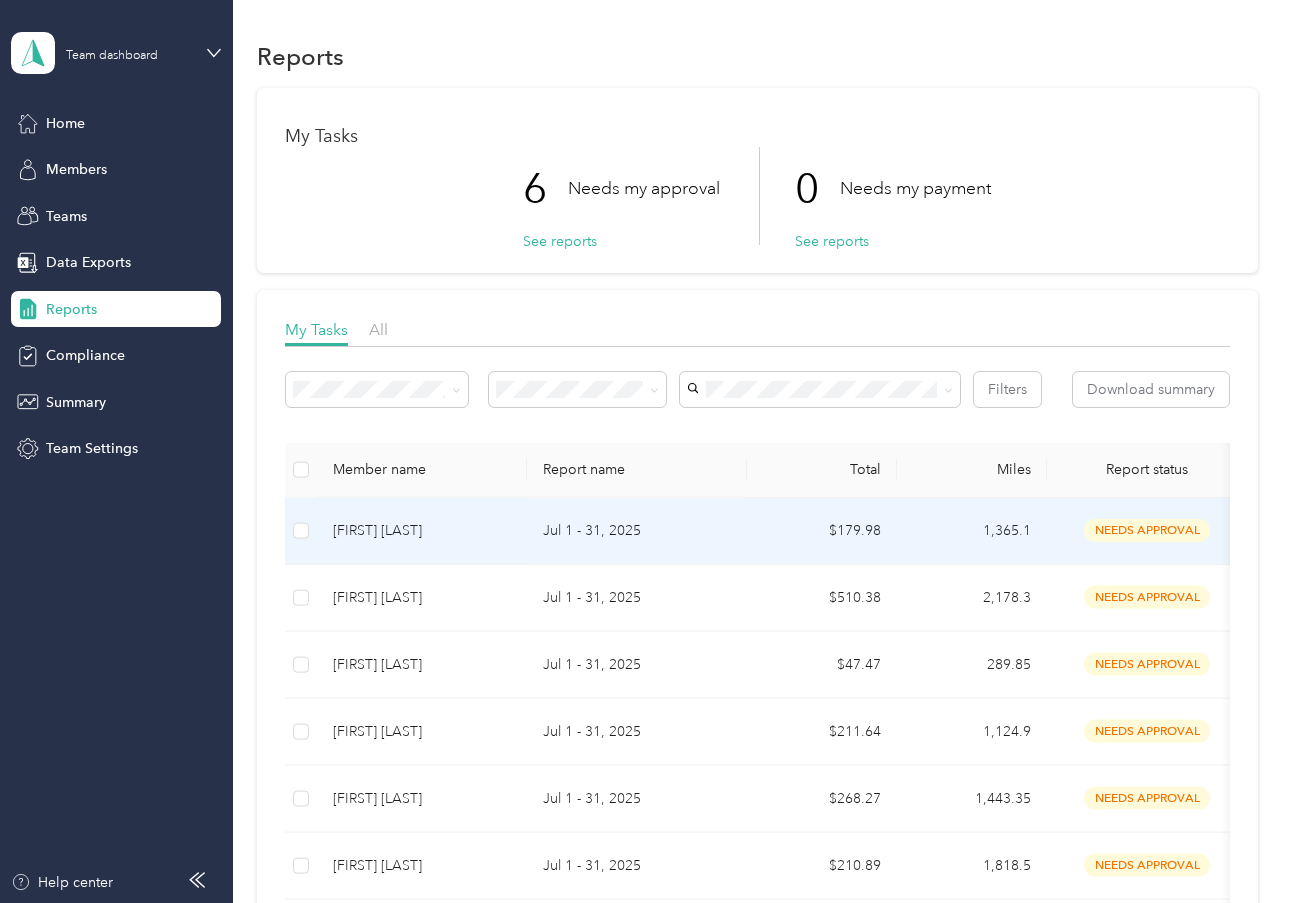 click at bounding box center [301, 597] 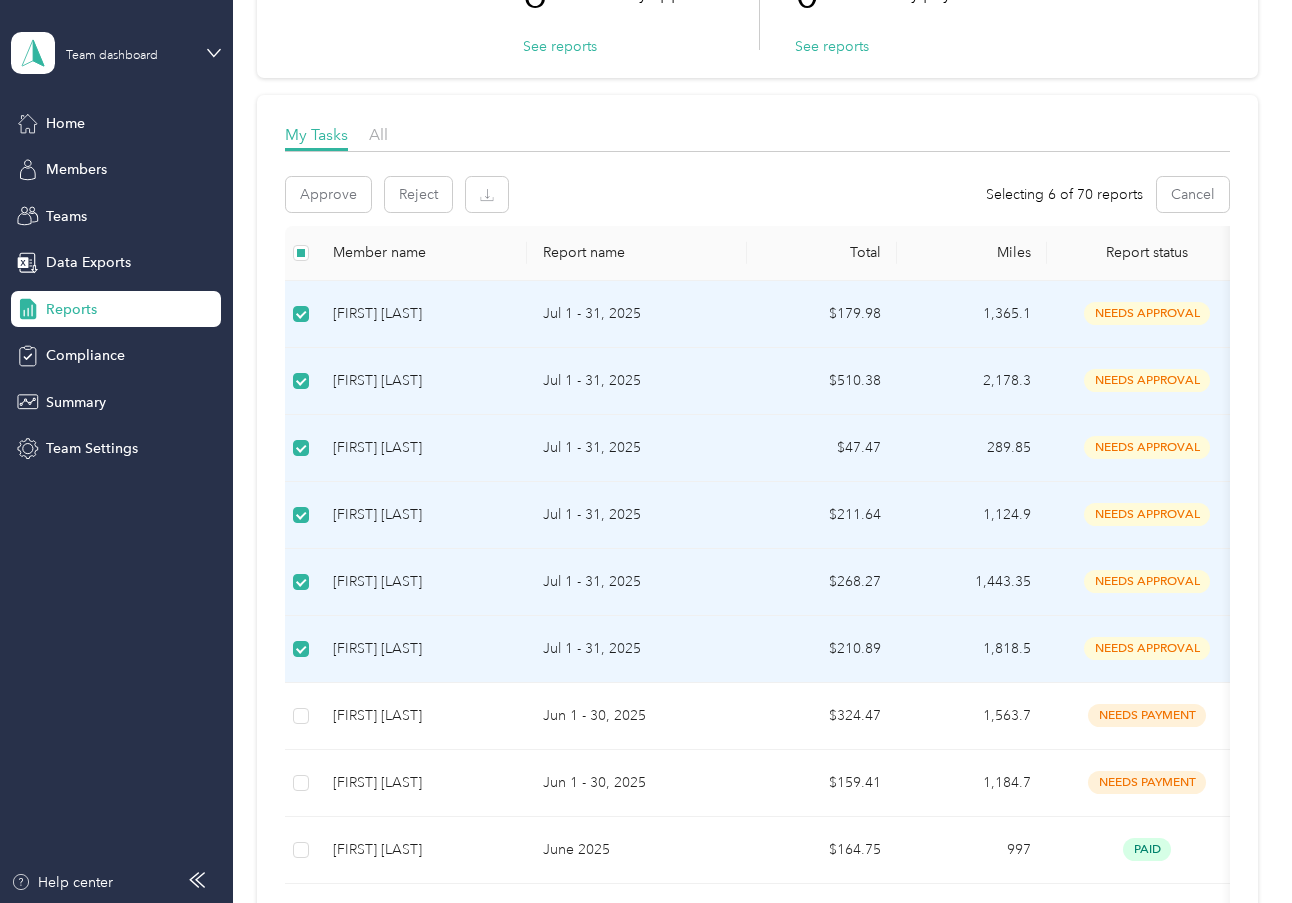 scroll, scrollTop: 0, scrollLeft: 0, axis: both 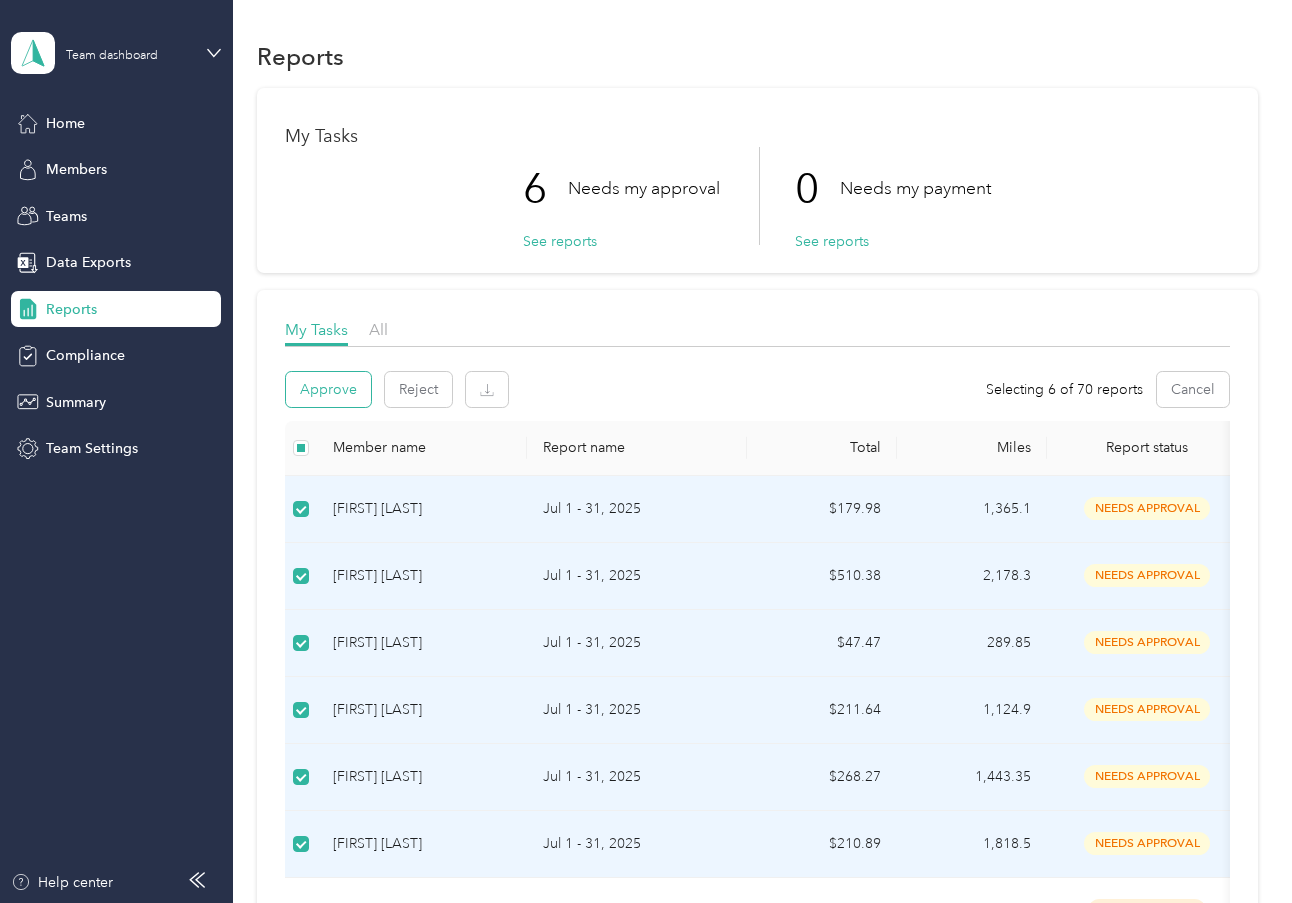 click on "Approve" at bounding box center (328, 389) 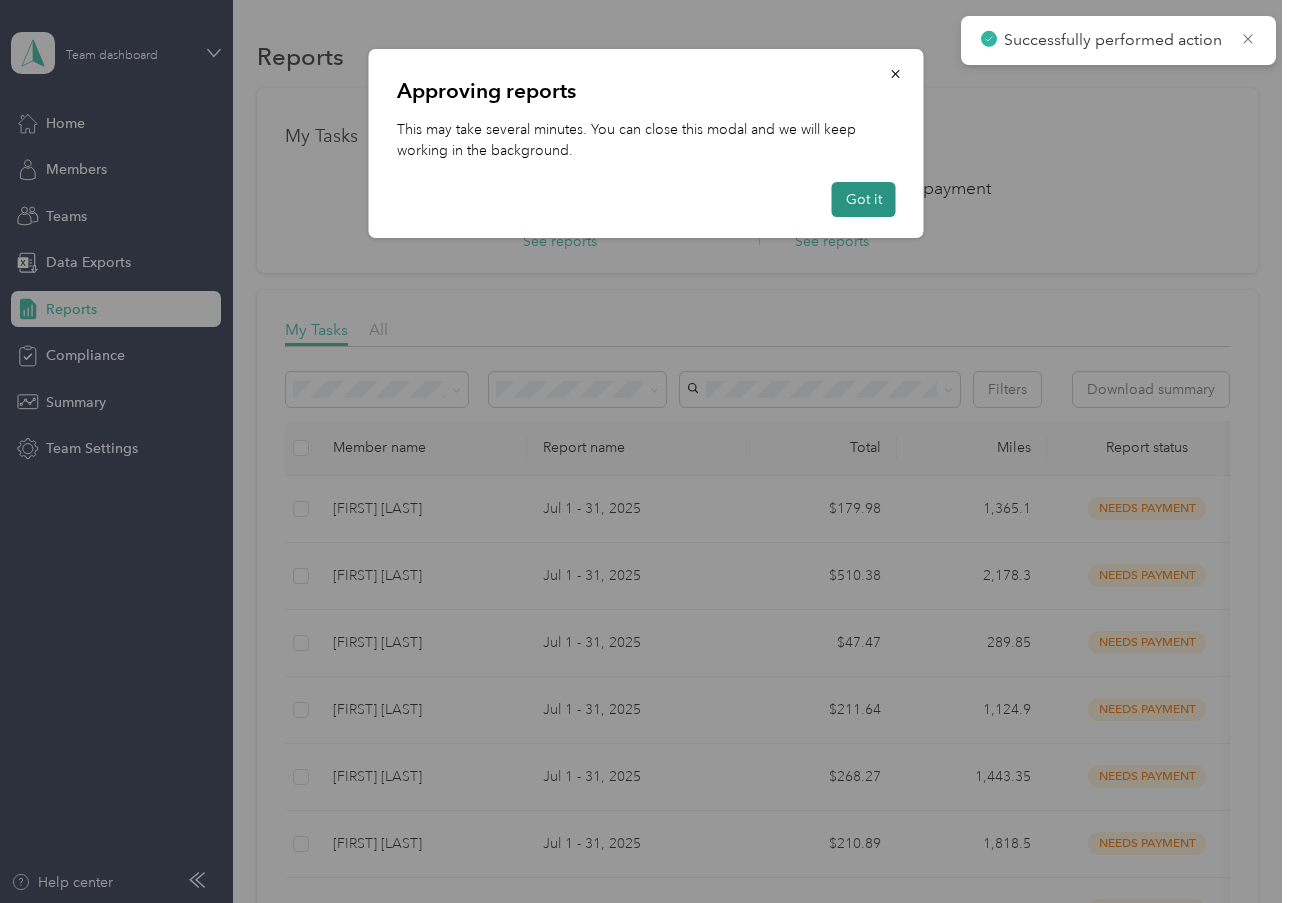 click on "Got it" at bounding box center [864, 199] 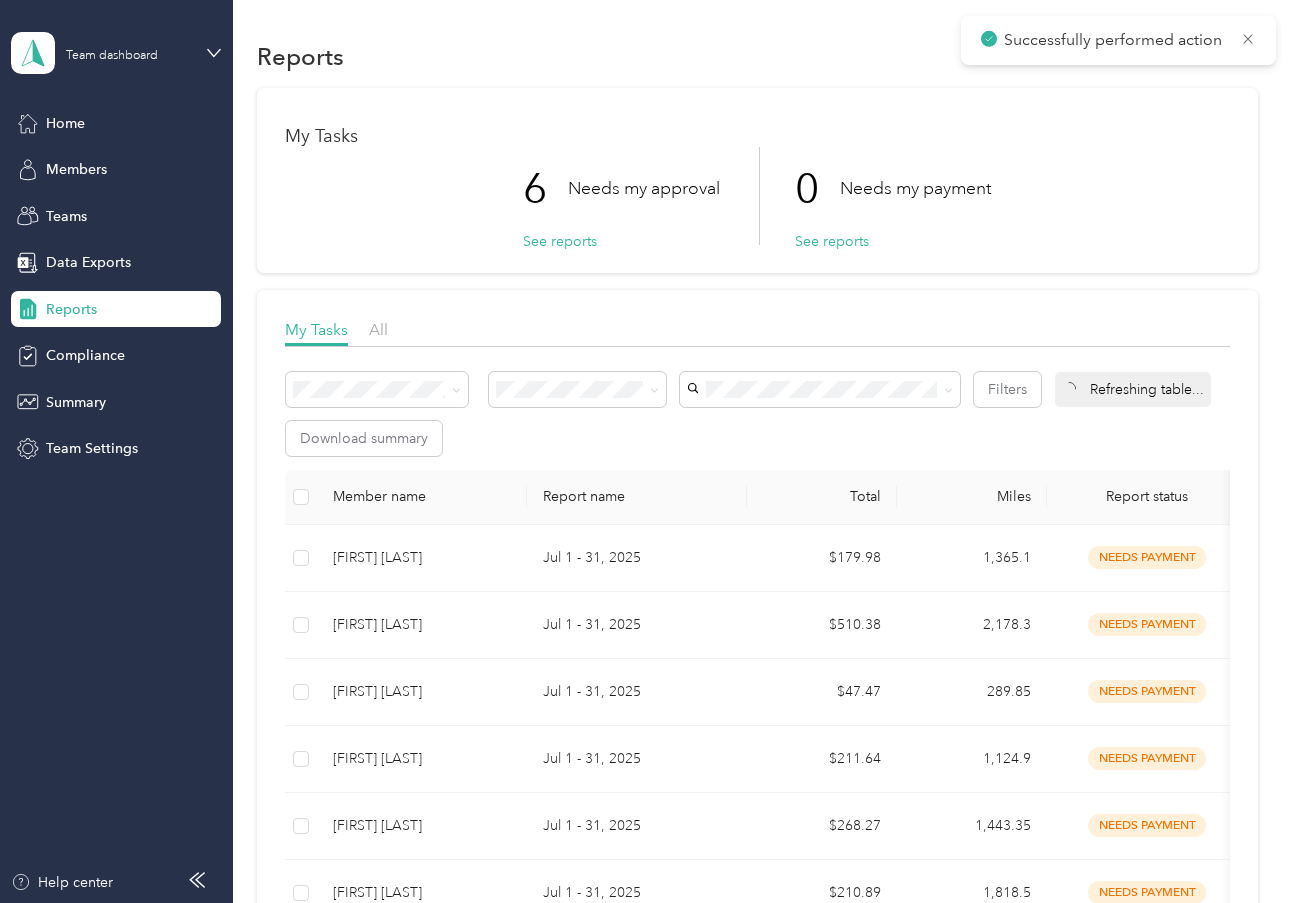 click on "Successfully performed action" at bounding box center [1118, 40] 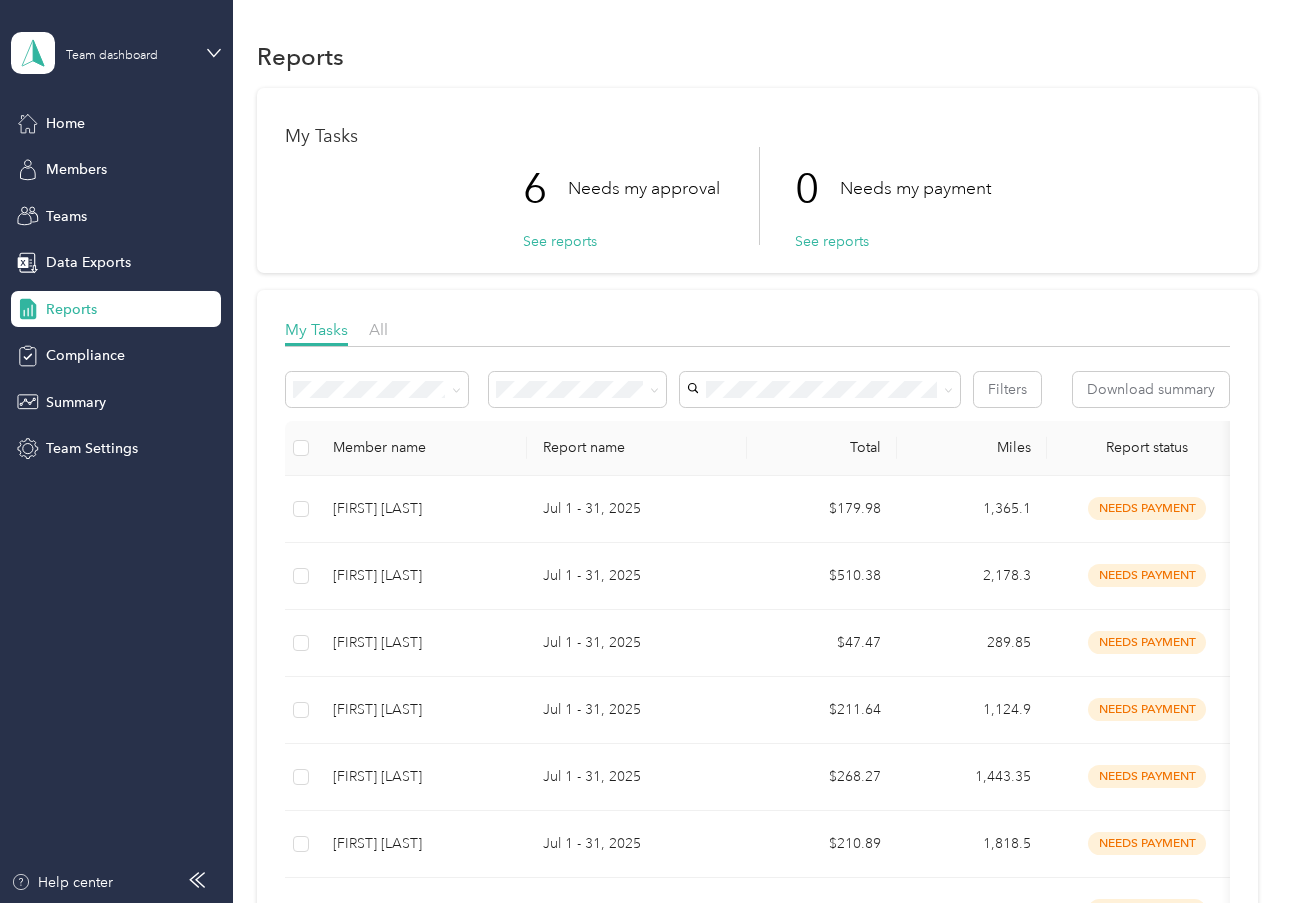click on "Team dashboard Home Members Teams Data Exports Reports Compliance Summary Team Settings   Help center" at bounding box center (116, 451) 